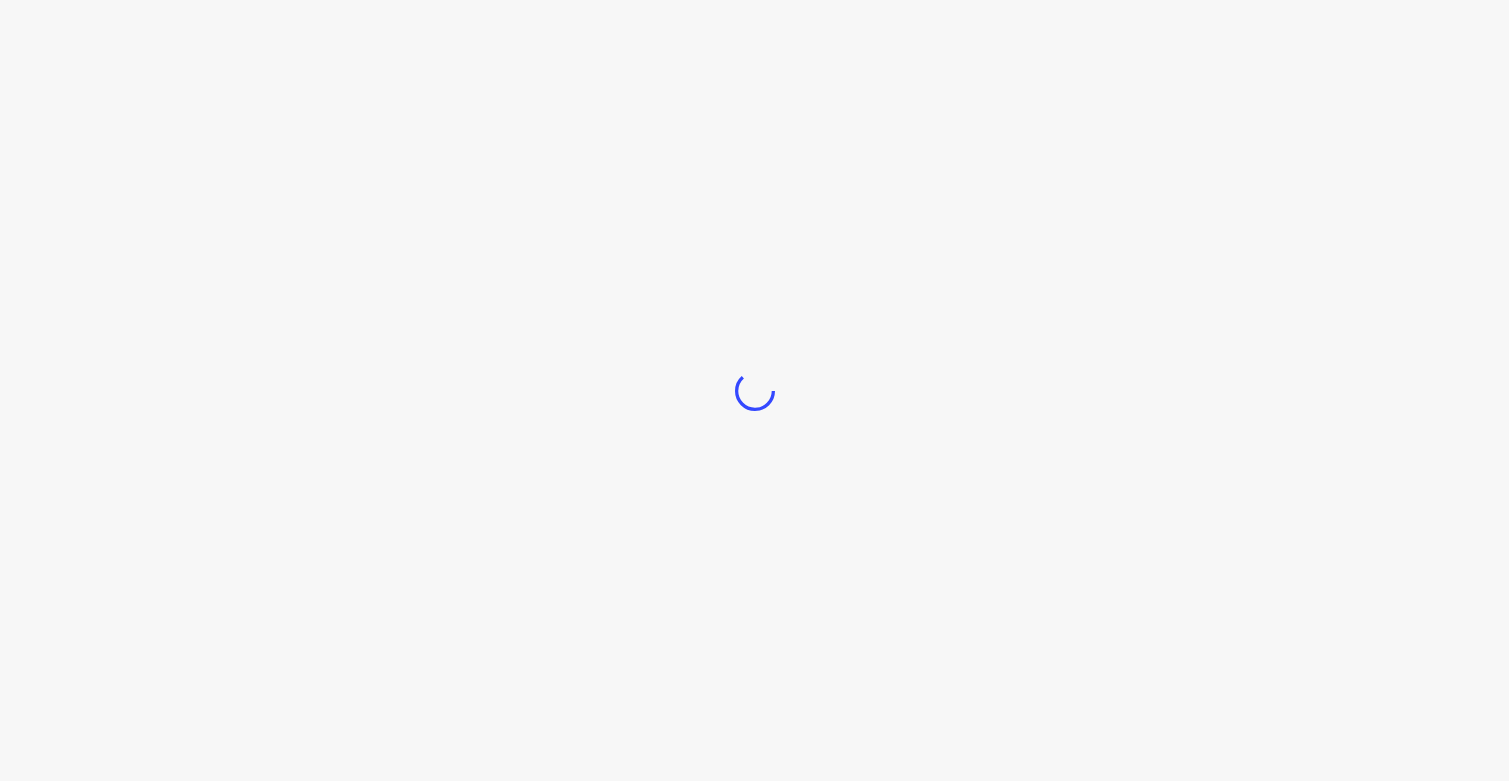 scroll, scrollTop: 0, scrollLeft: 0, axis: both 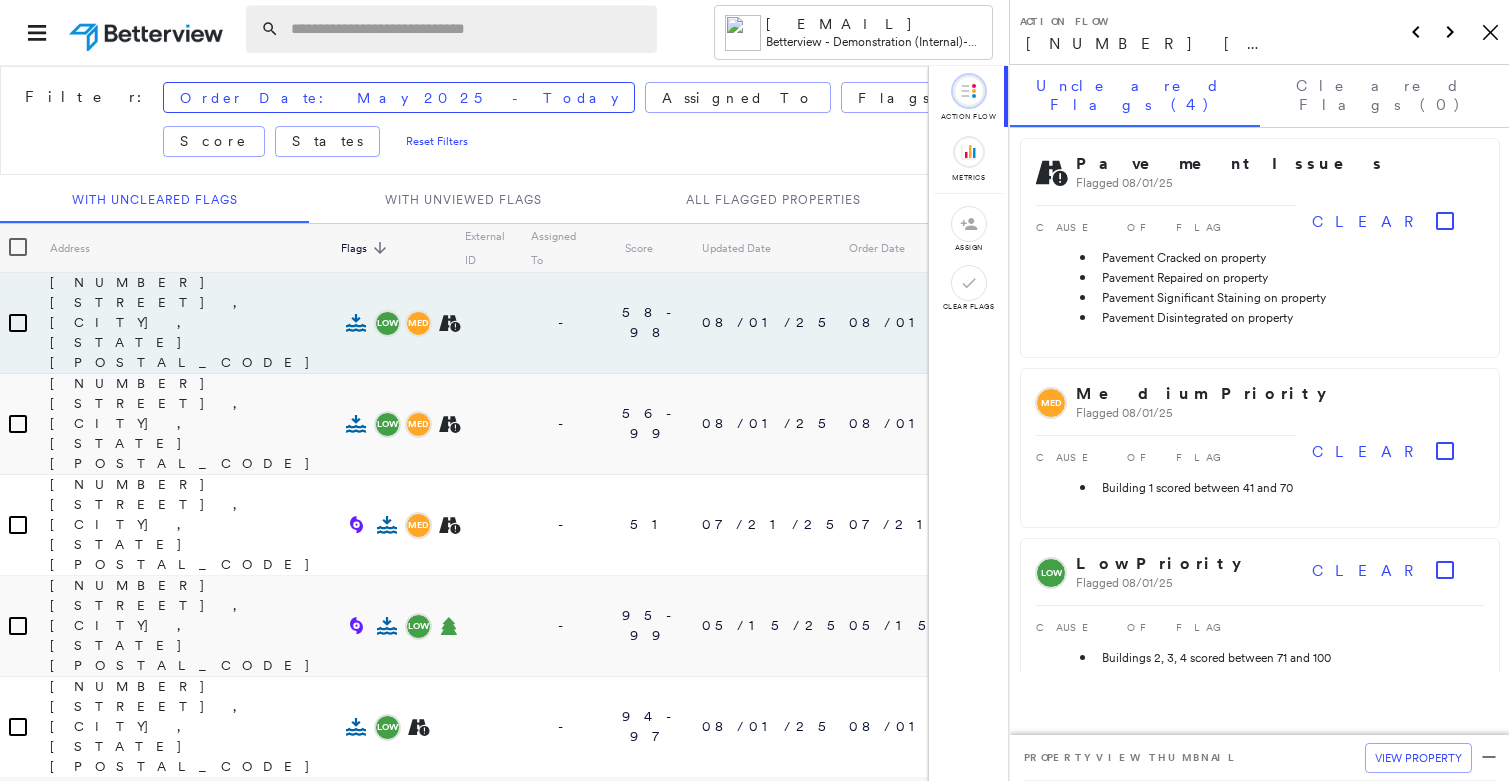 click at bounding box center (468, 29) 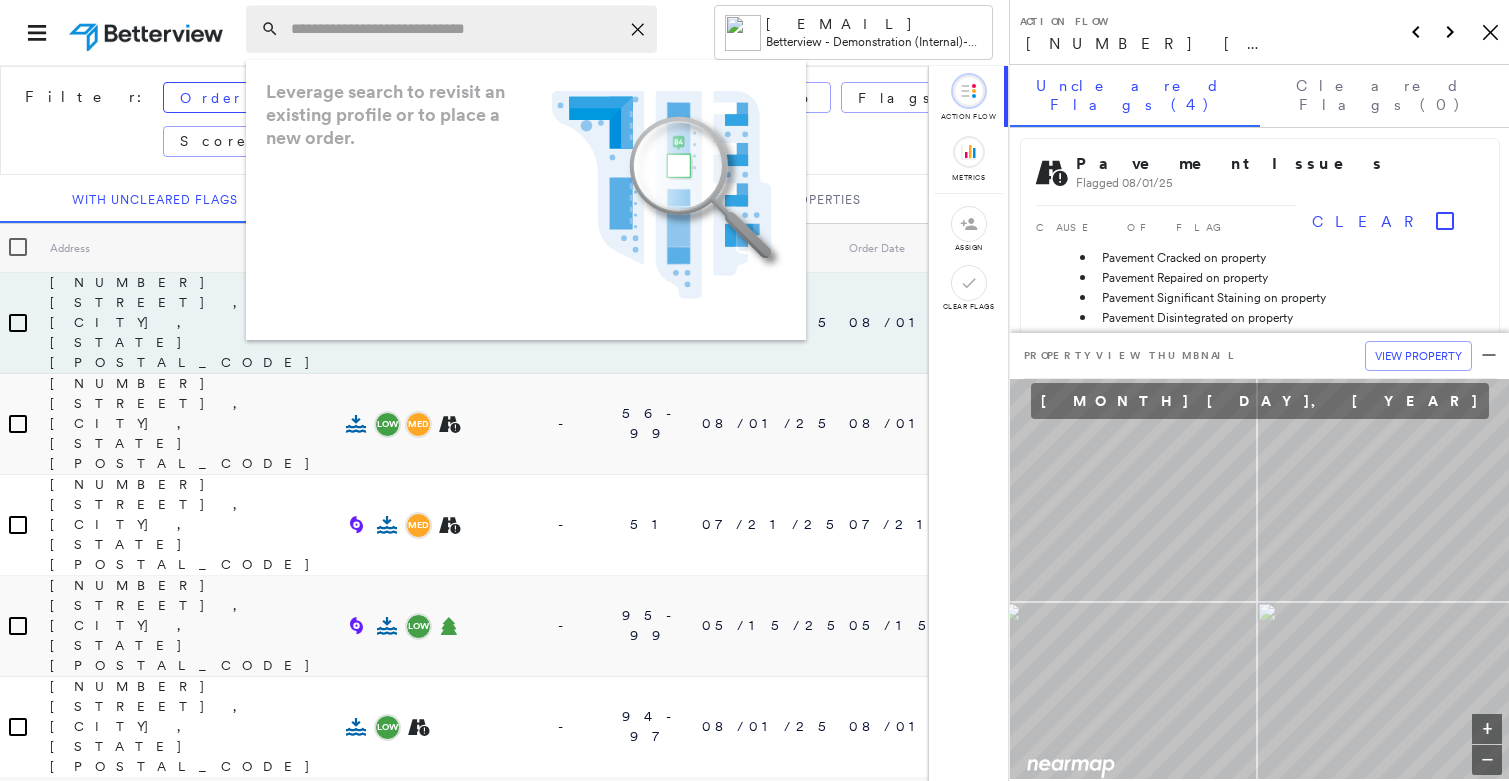 paste on "**********" 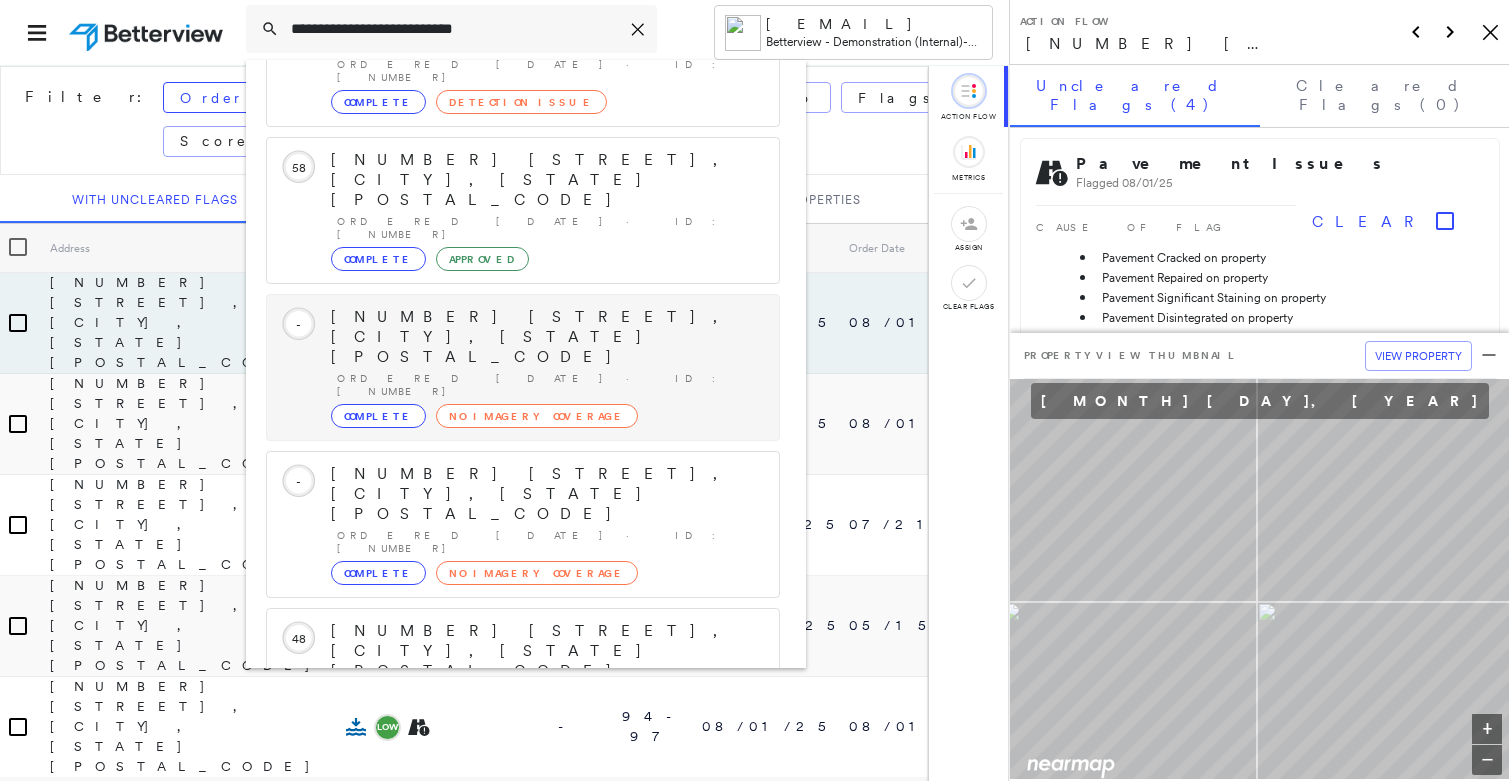 scroll, scrollTop: 211, scrollLeft: 0, axis: vertical 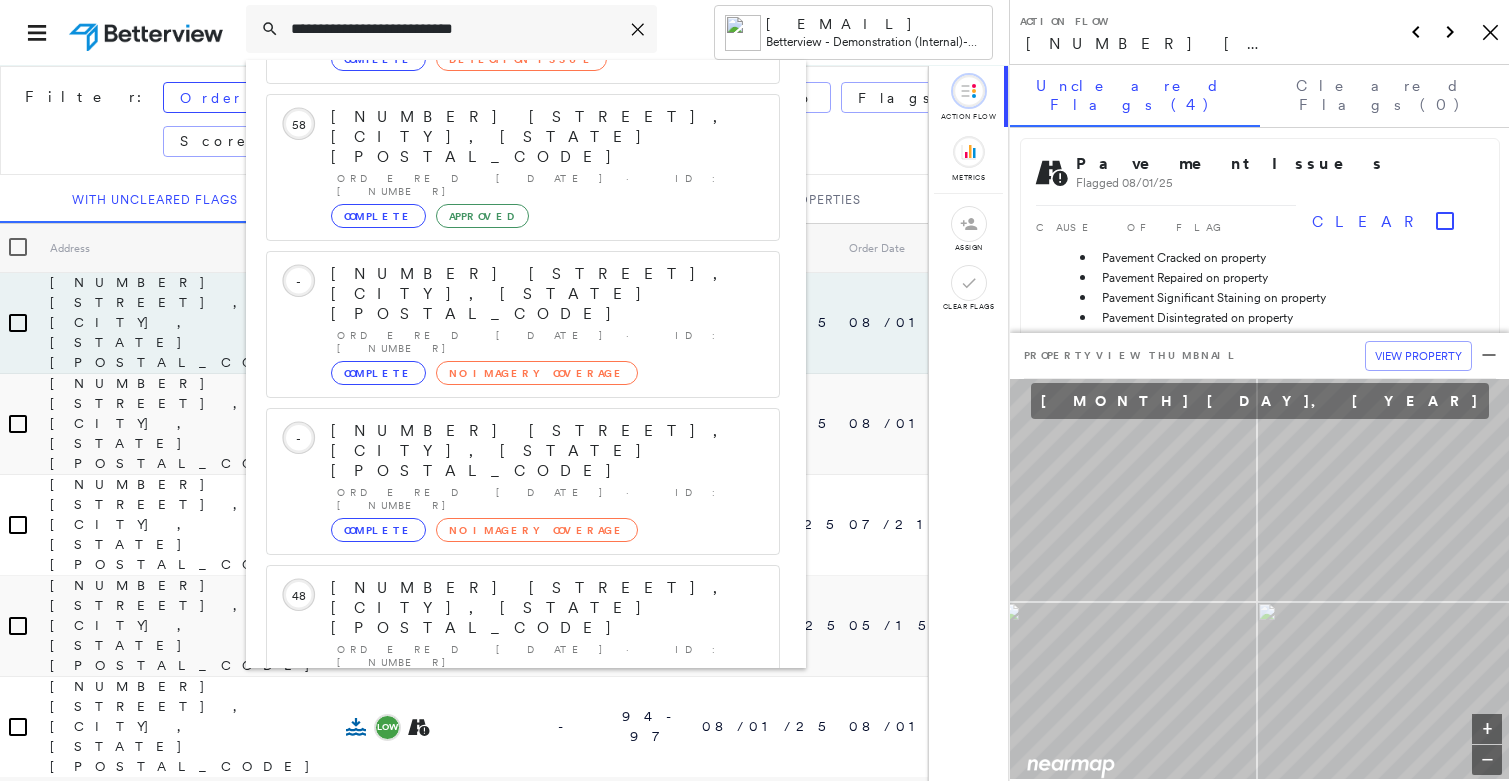 type on "**********" 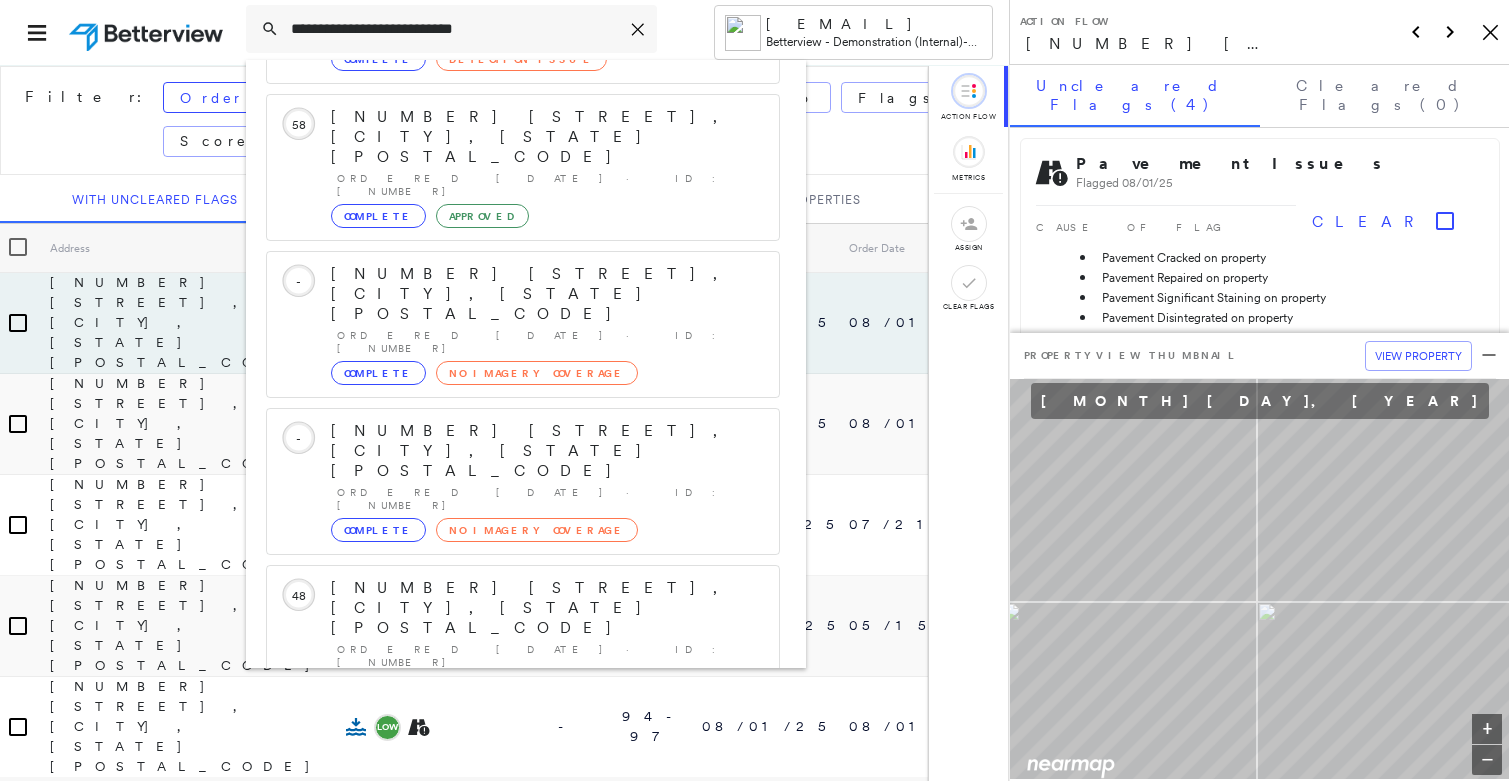click on "[NUMBER] [STREET], [CITY], [STATE] [POSTAL_CODE] Group Created with Sketch." at bounding box center (523, 900) 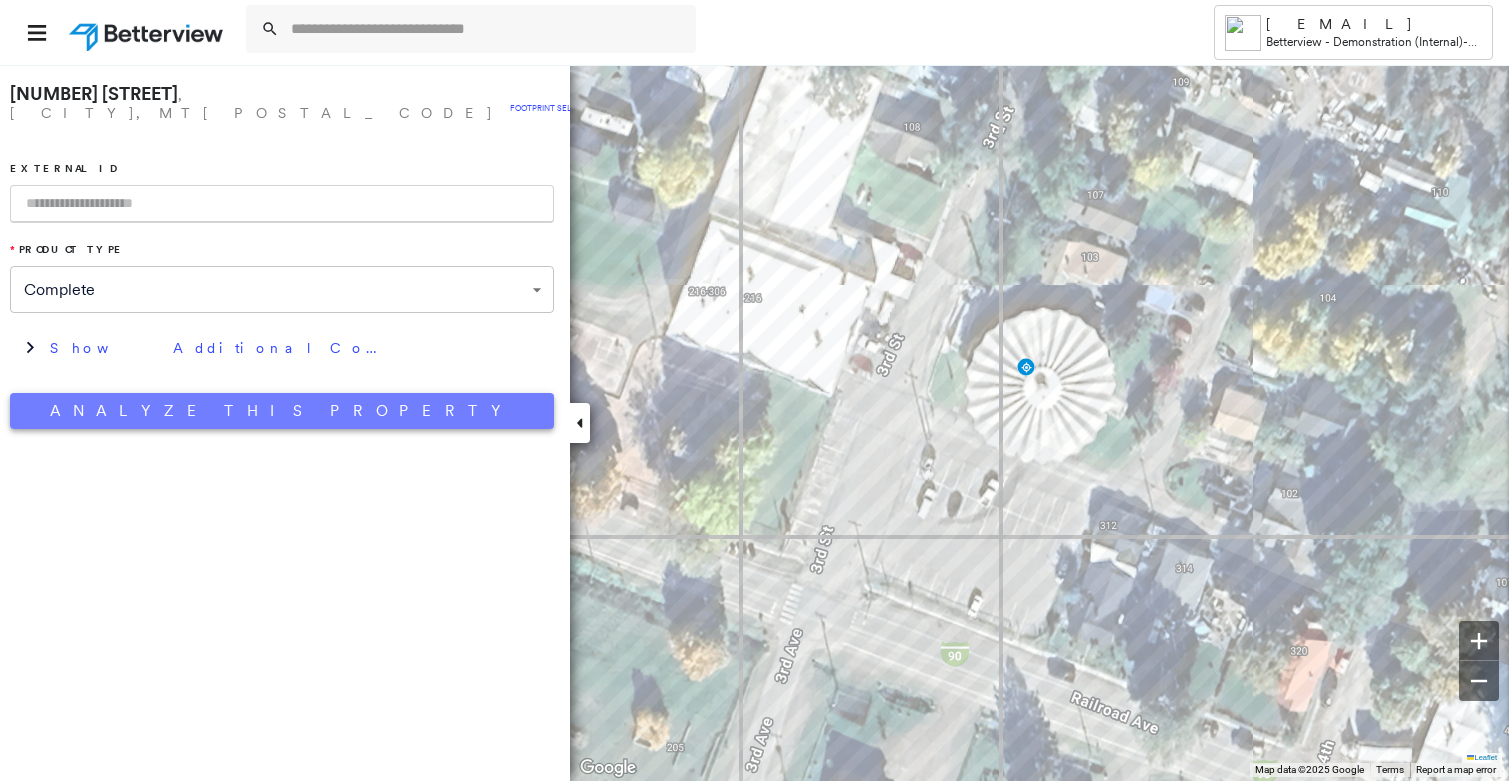 click on "Analyze This Property" at bounding box center [282, 411] 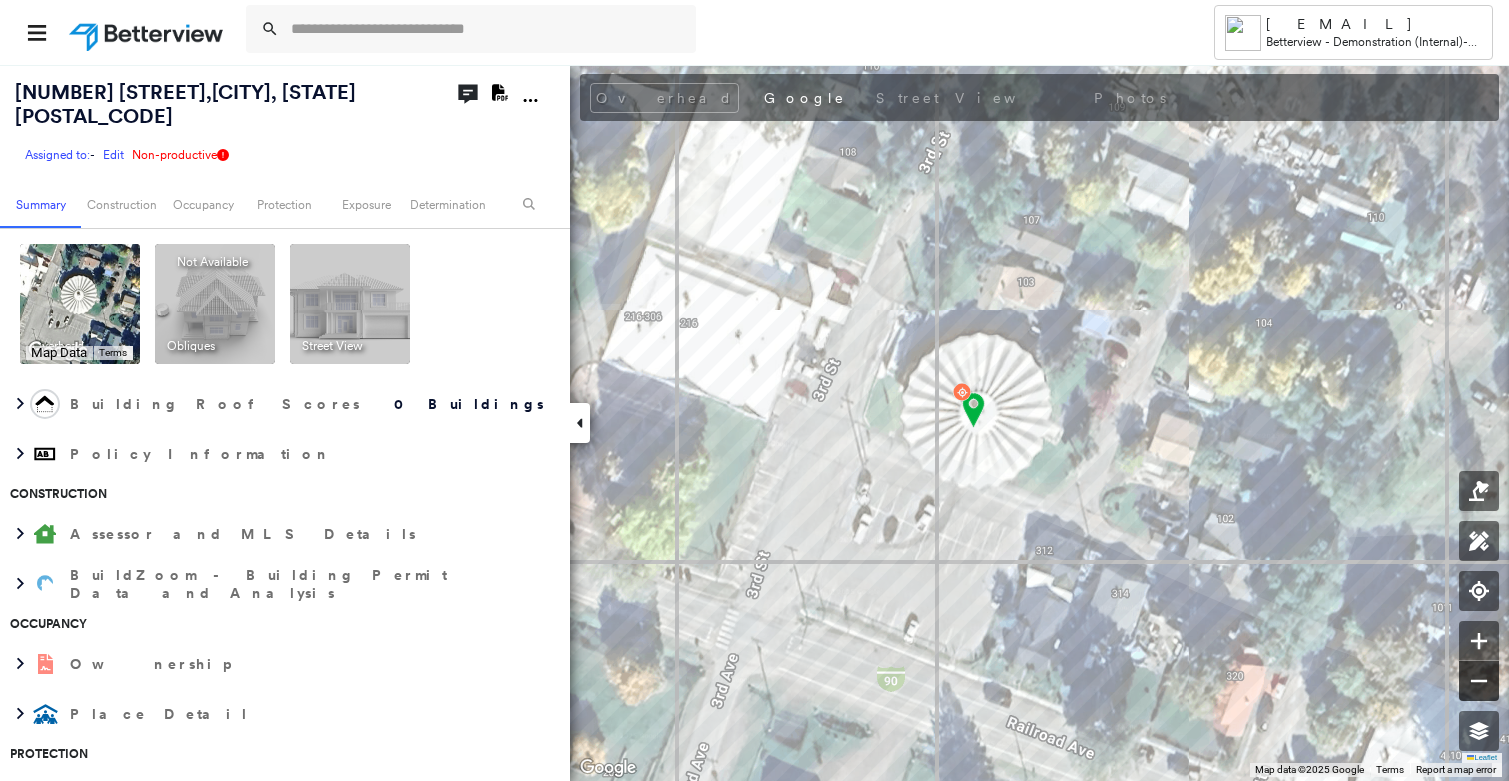 click 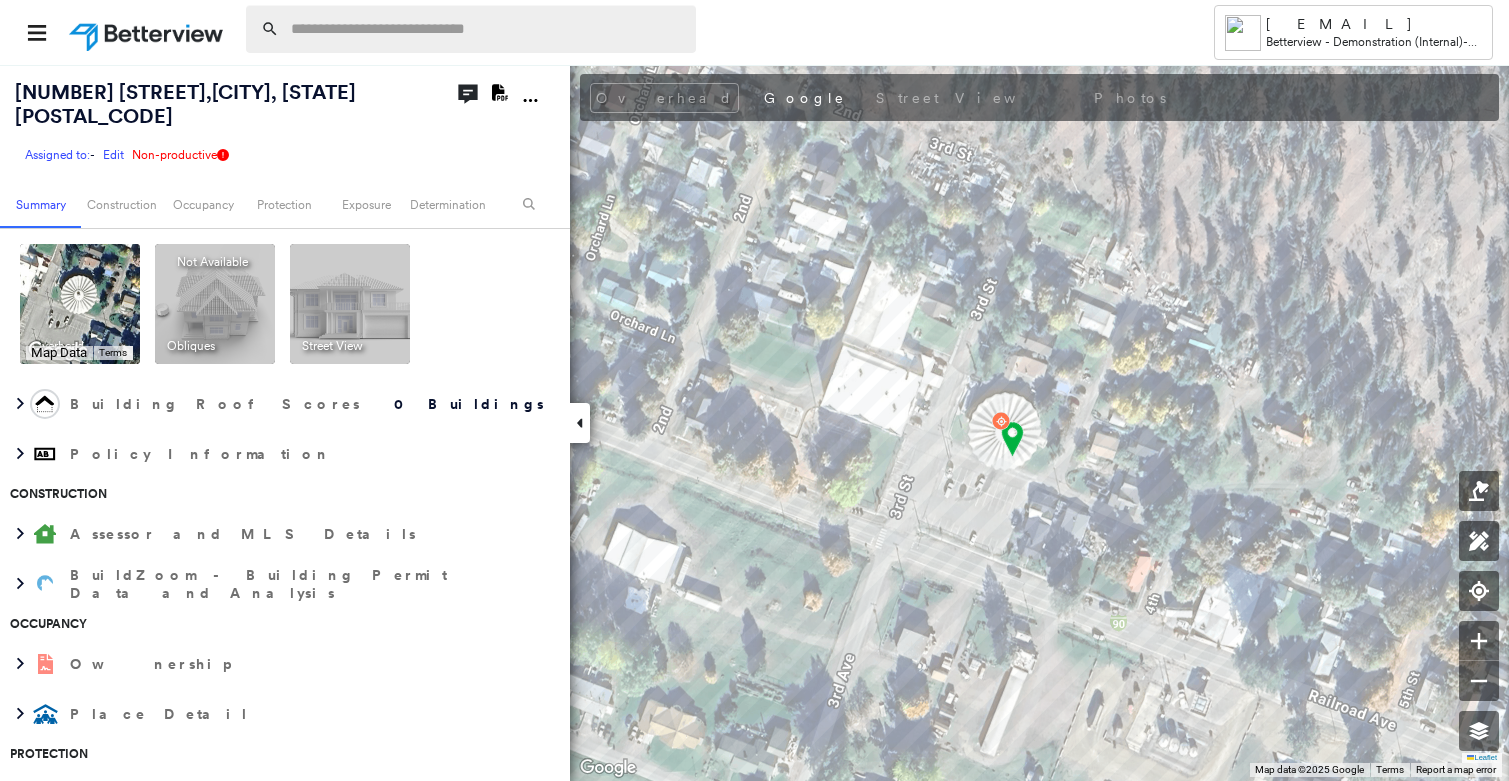 click at bounding box center [487, 29] 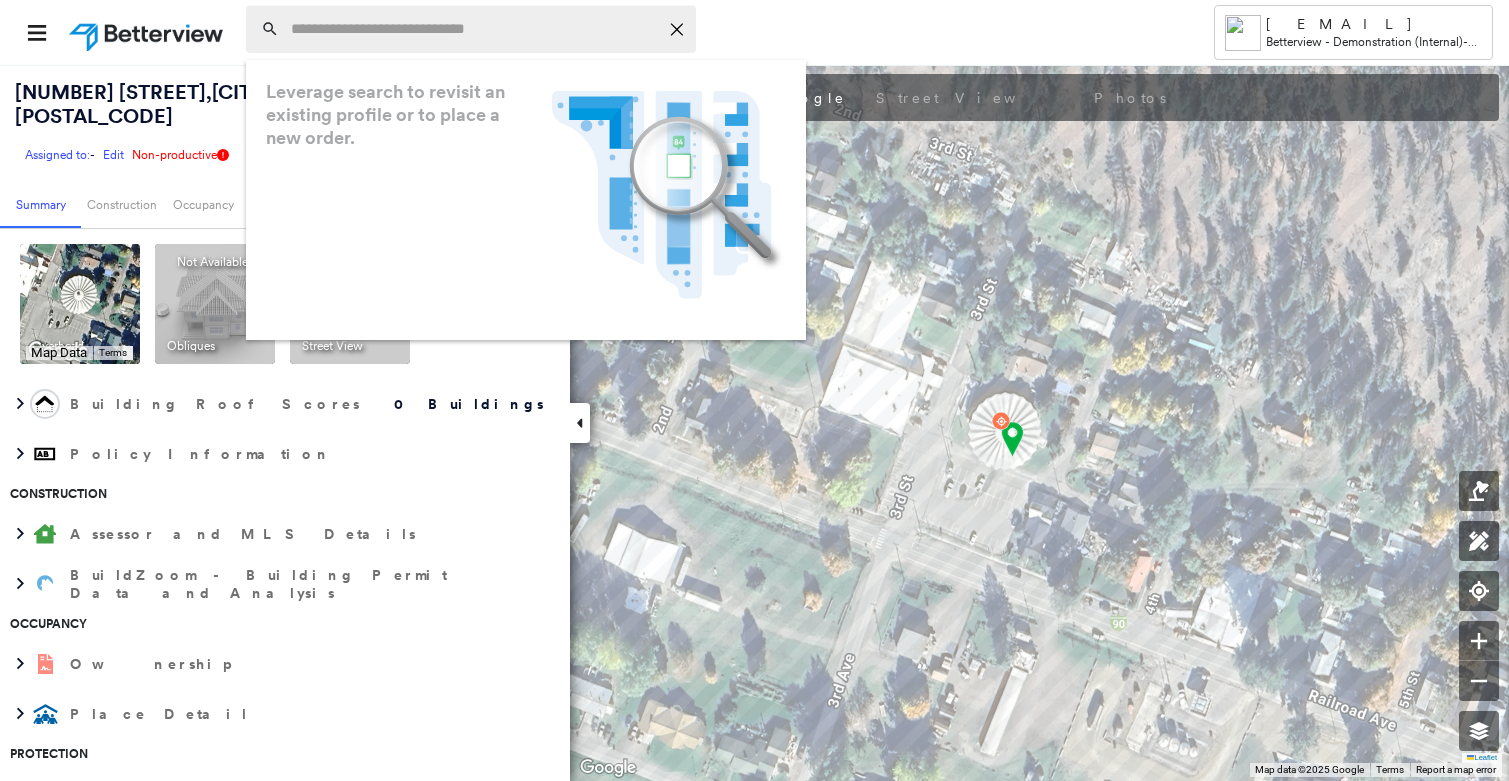 paste on "**********" 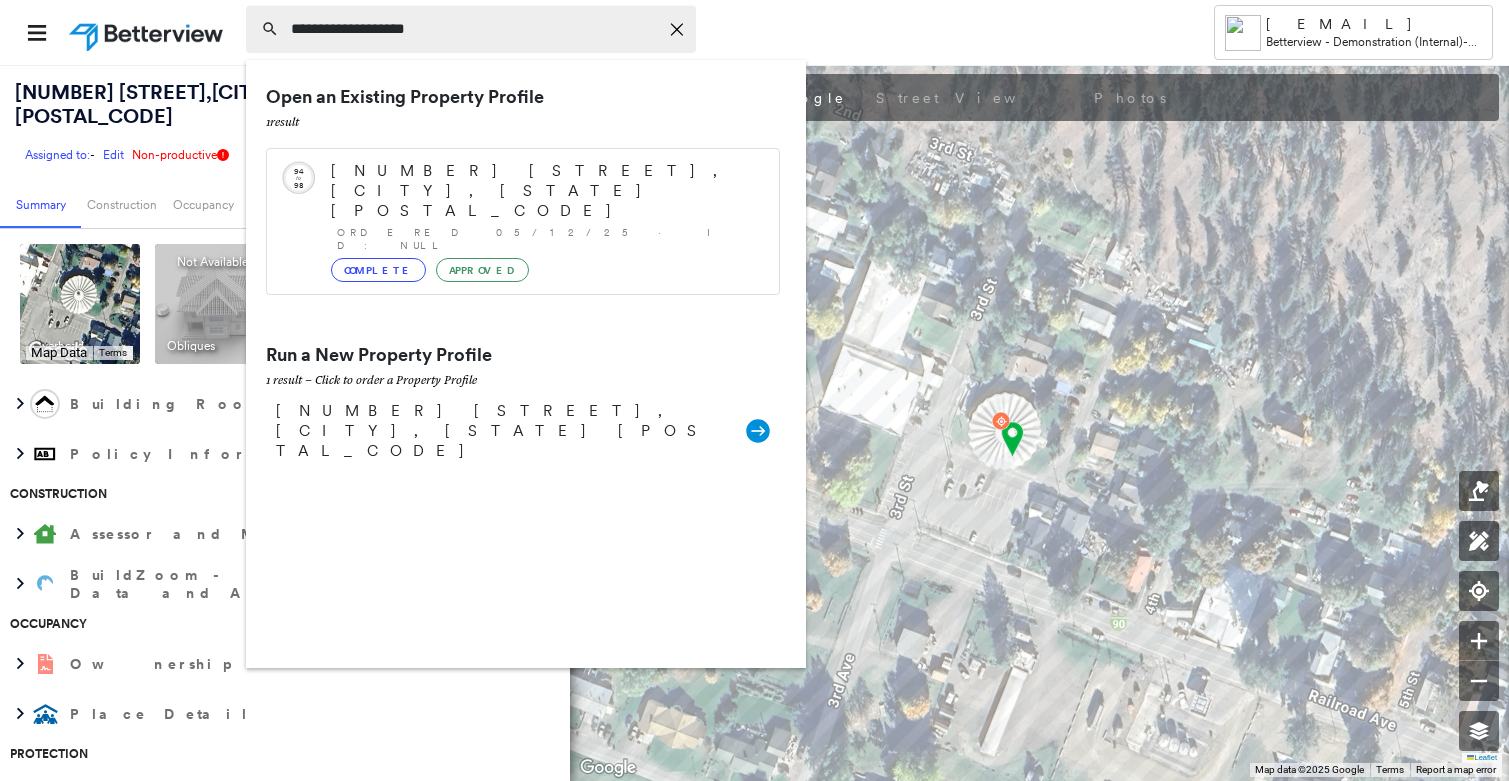 type on "**********" 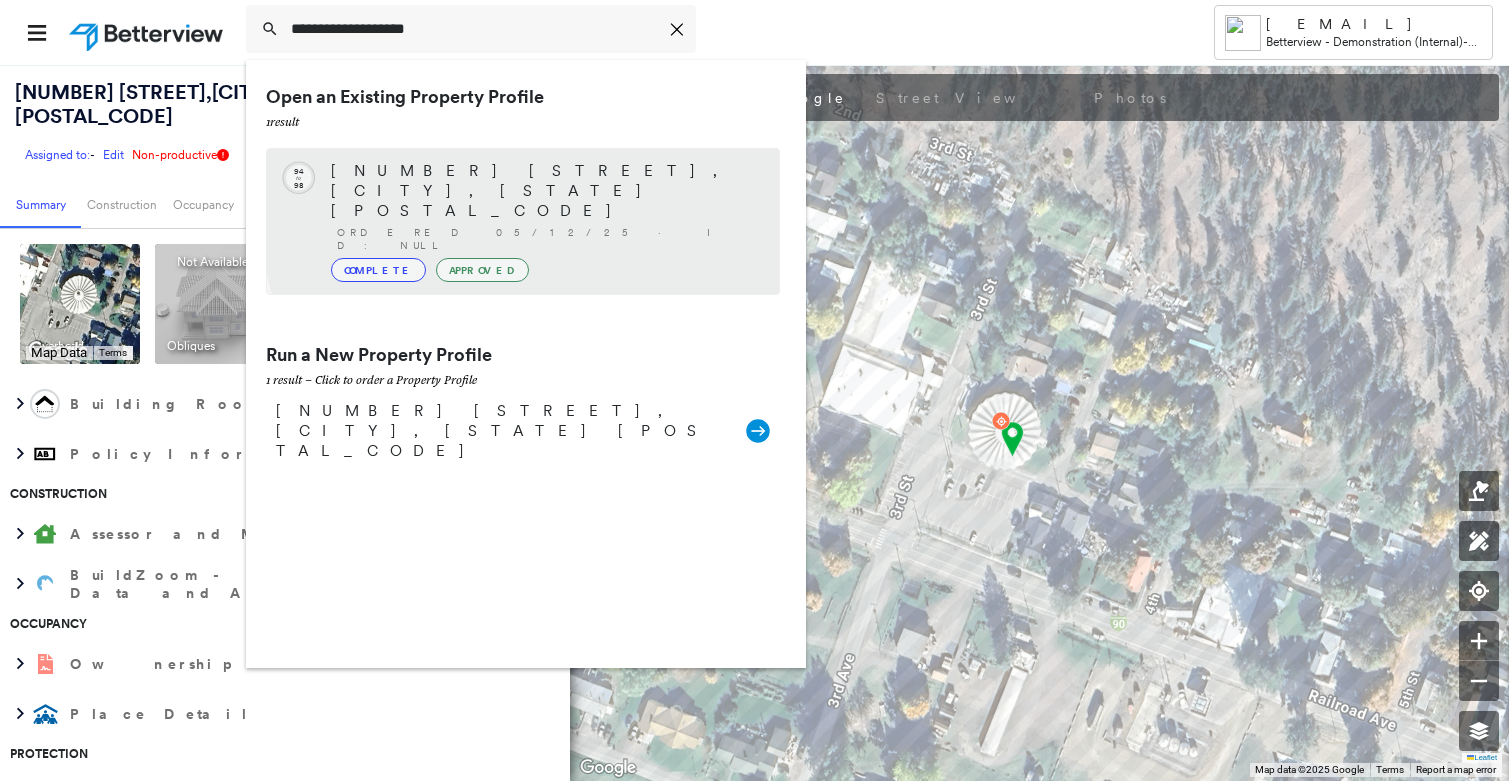 click on "Complete Approved" at bounding box center [545, 270] 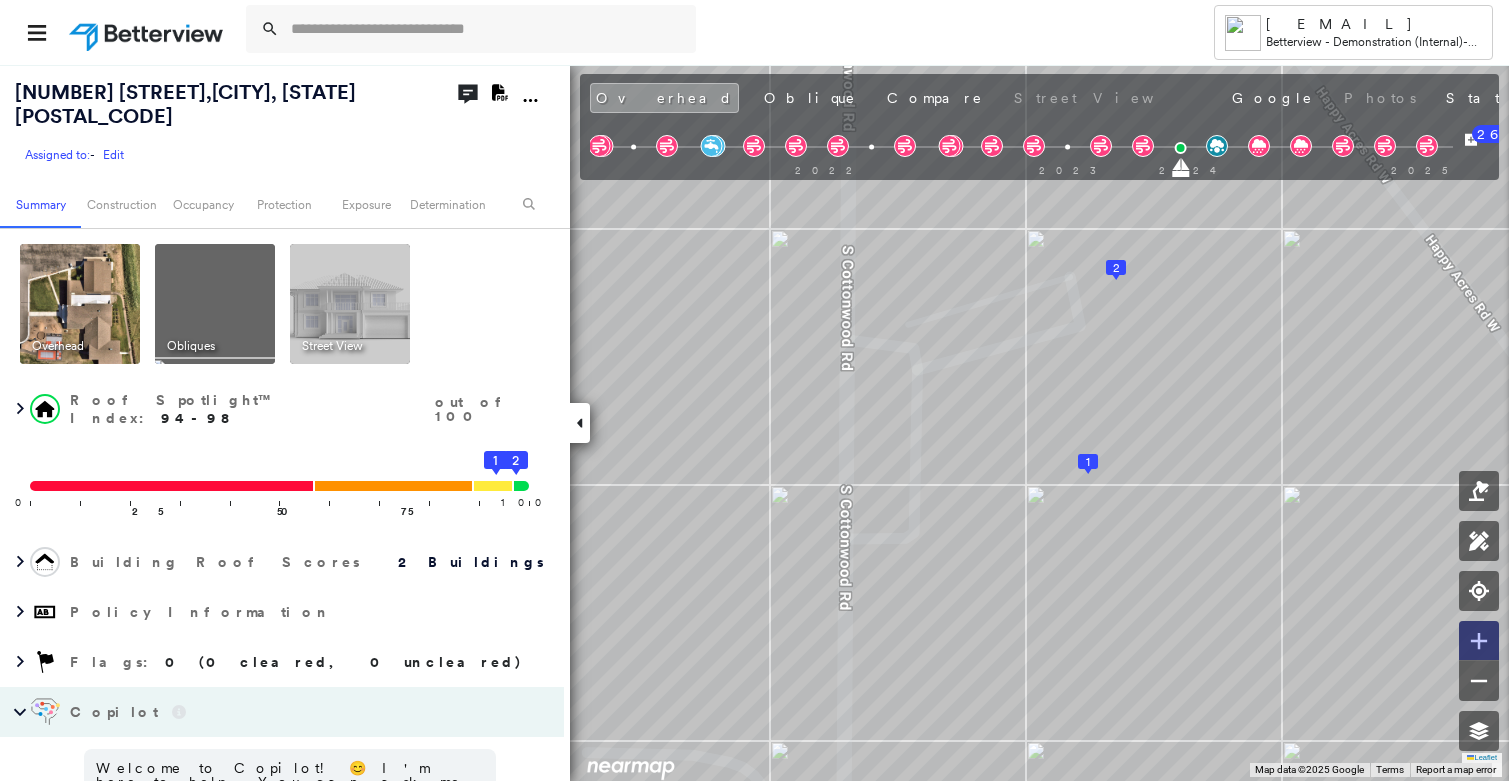 click 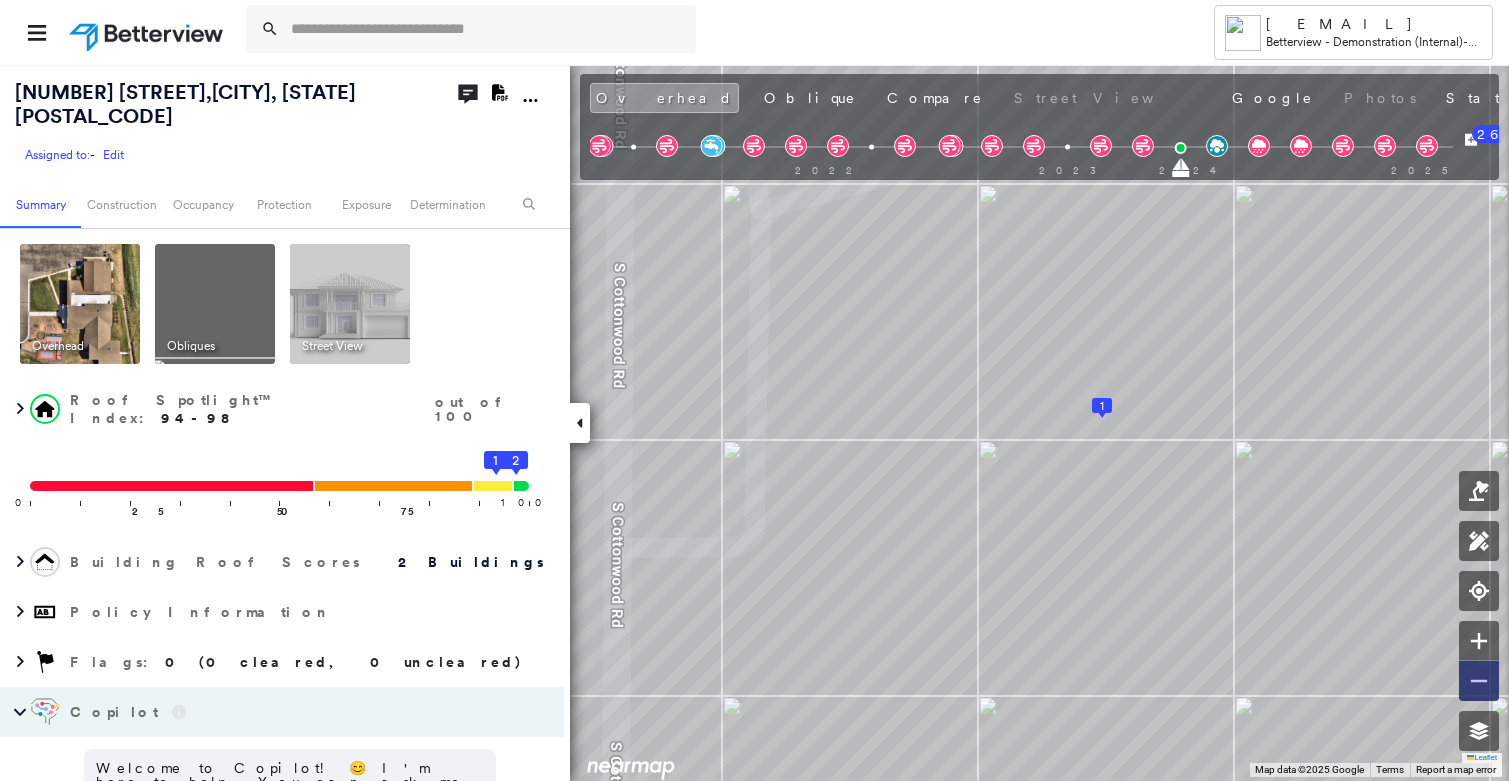 click 